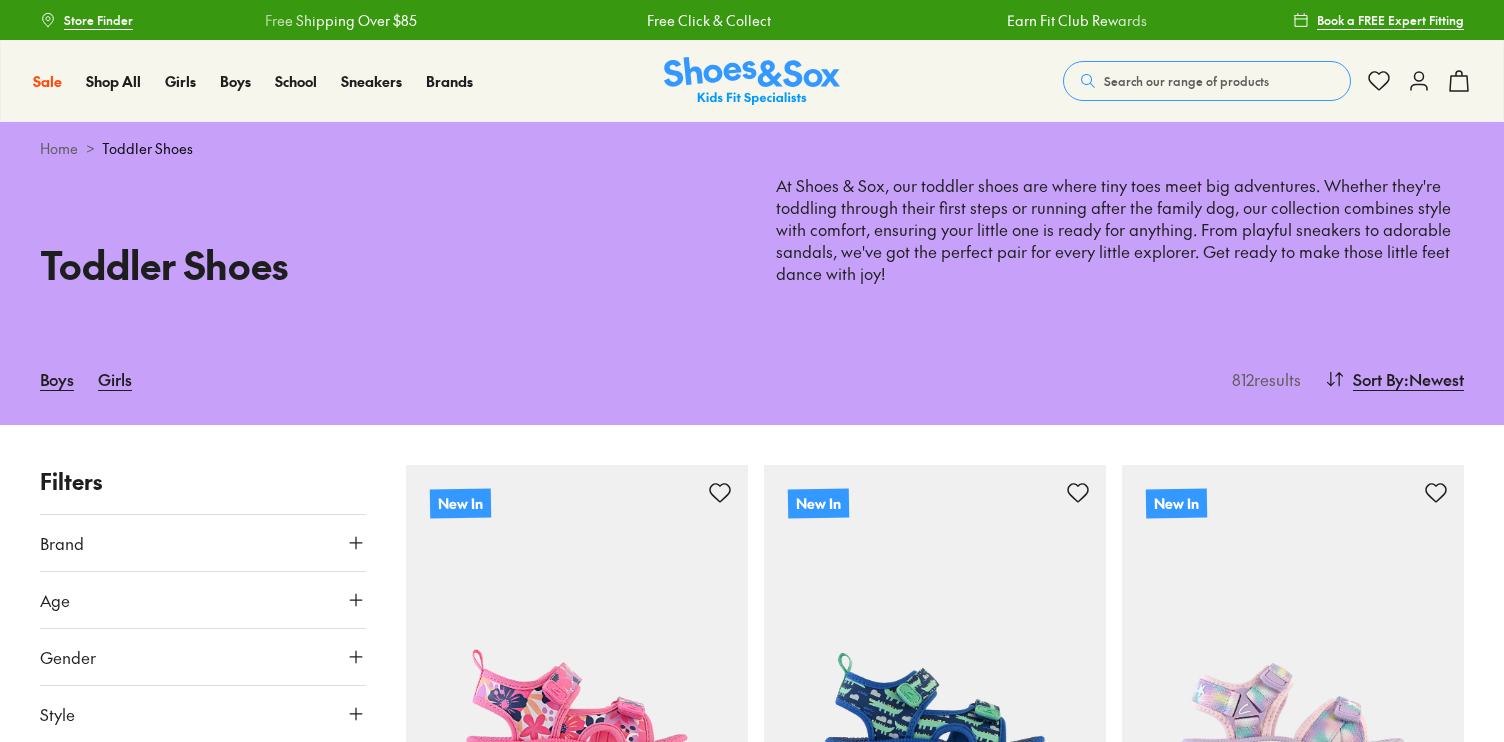 scroll, scrollTop: 0, scrollLeft: 0, axis: both 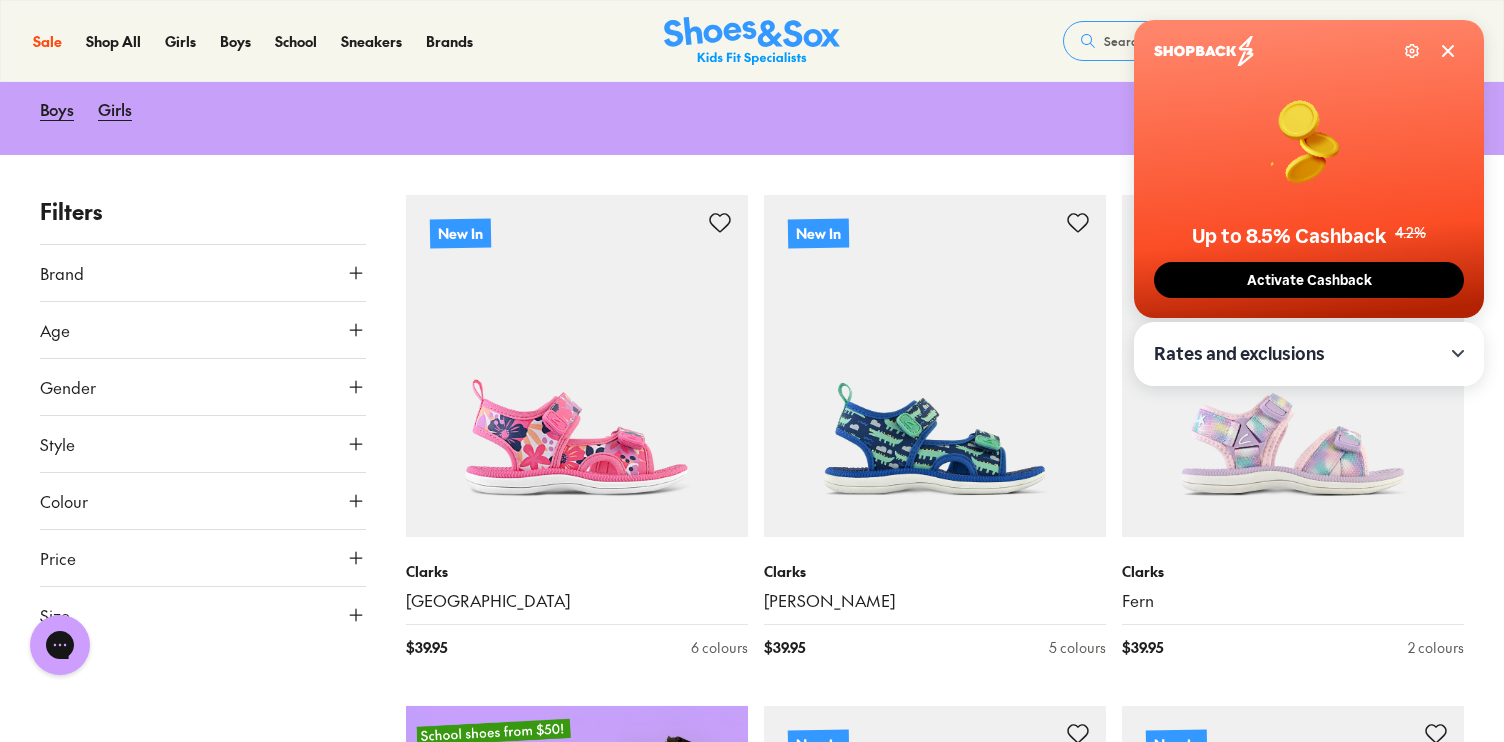 click 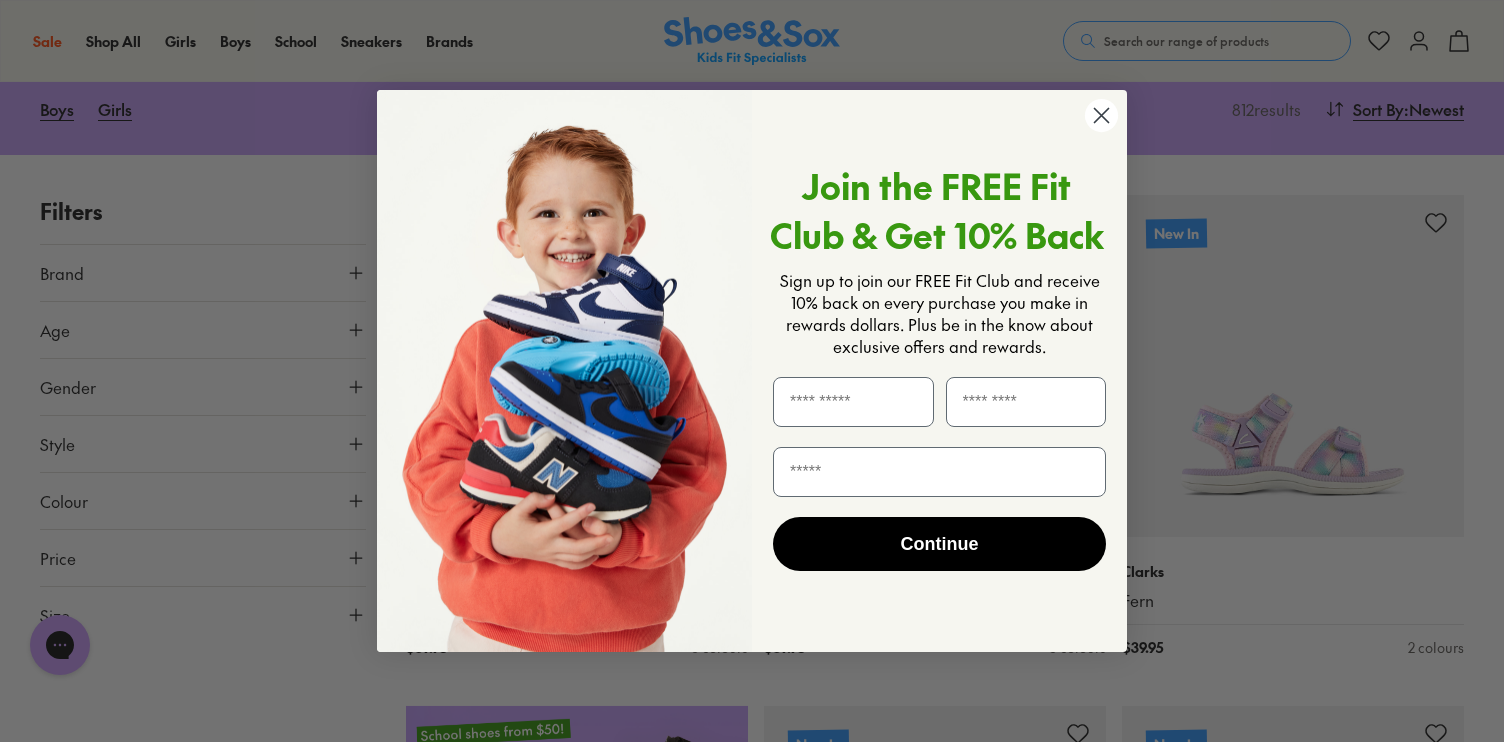 click 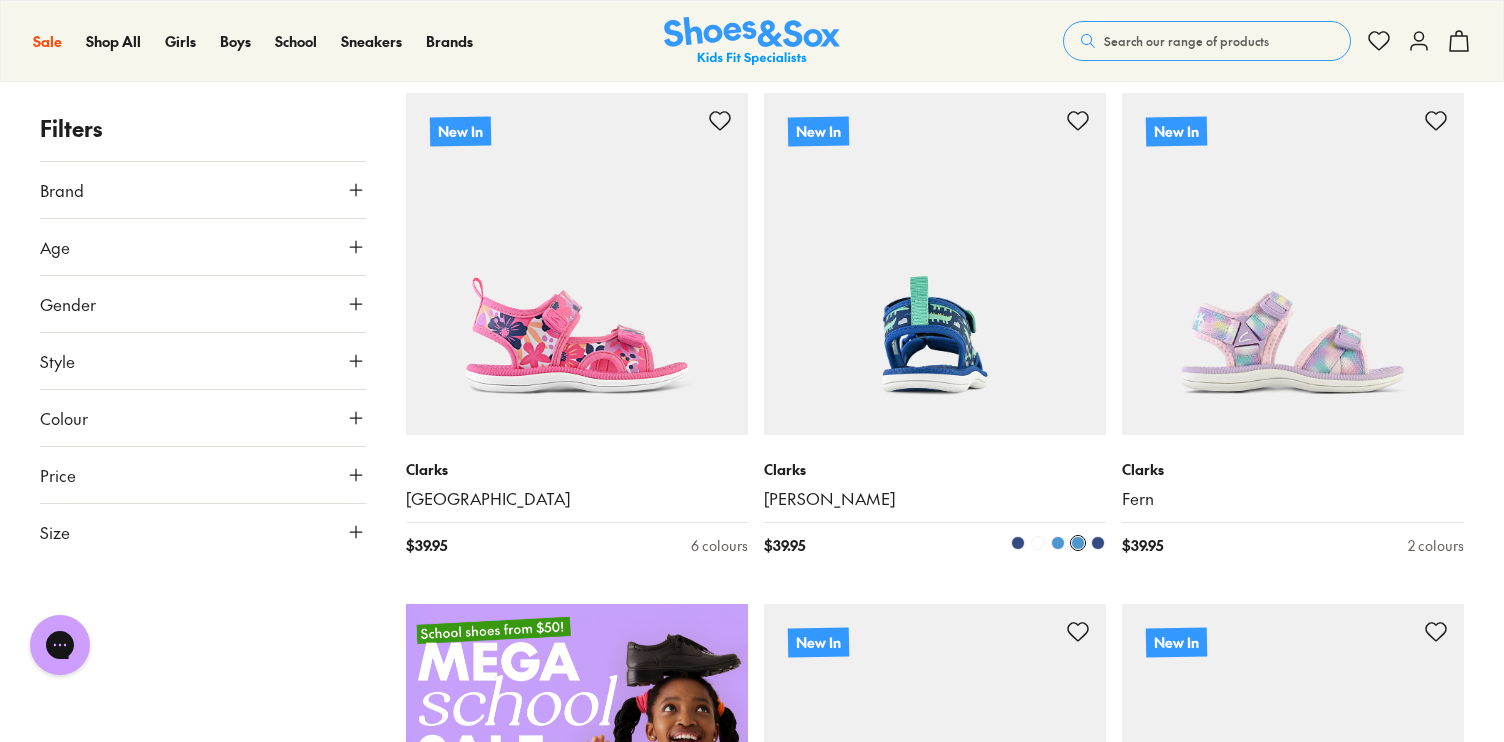 scroll, scrollTop: 385, scrollLeft: 0, axis: vertical 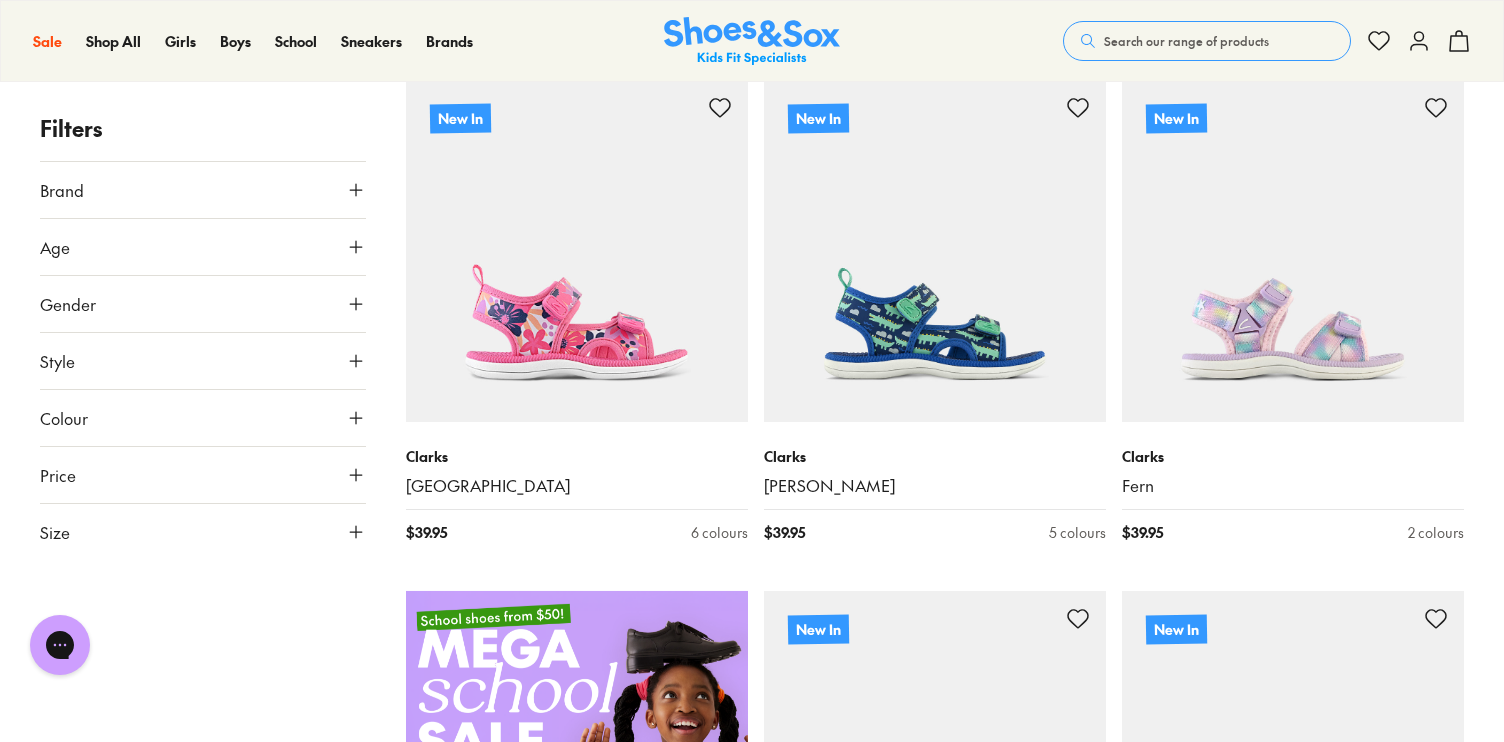 click on "Age" at bounding box center [203, 247] 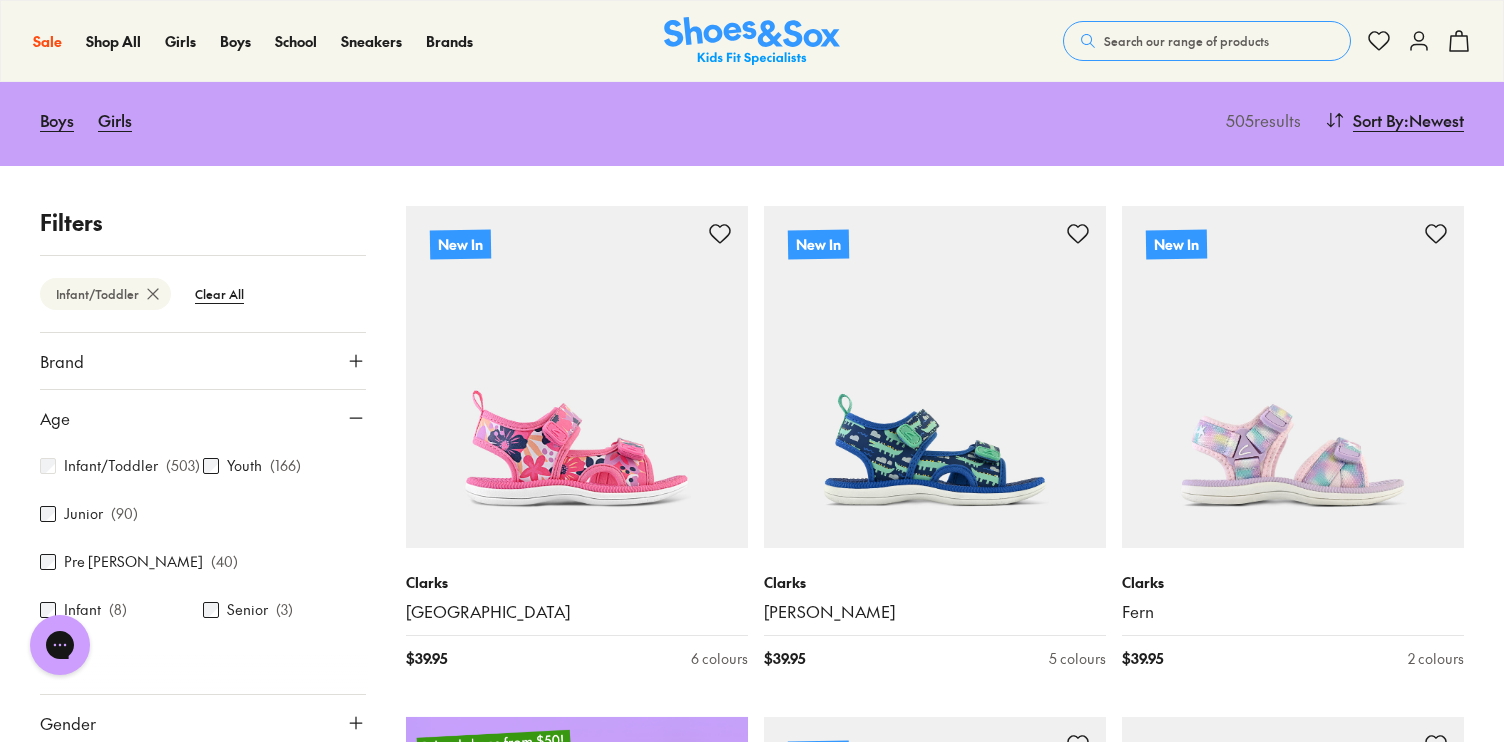 type on "***" 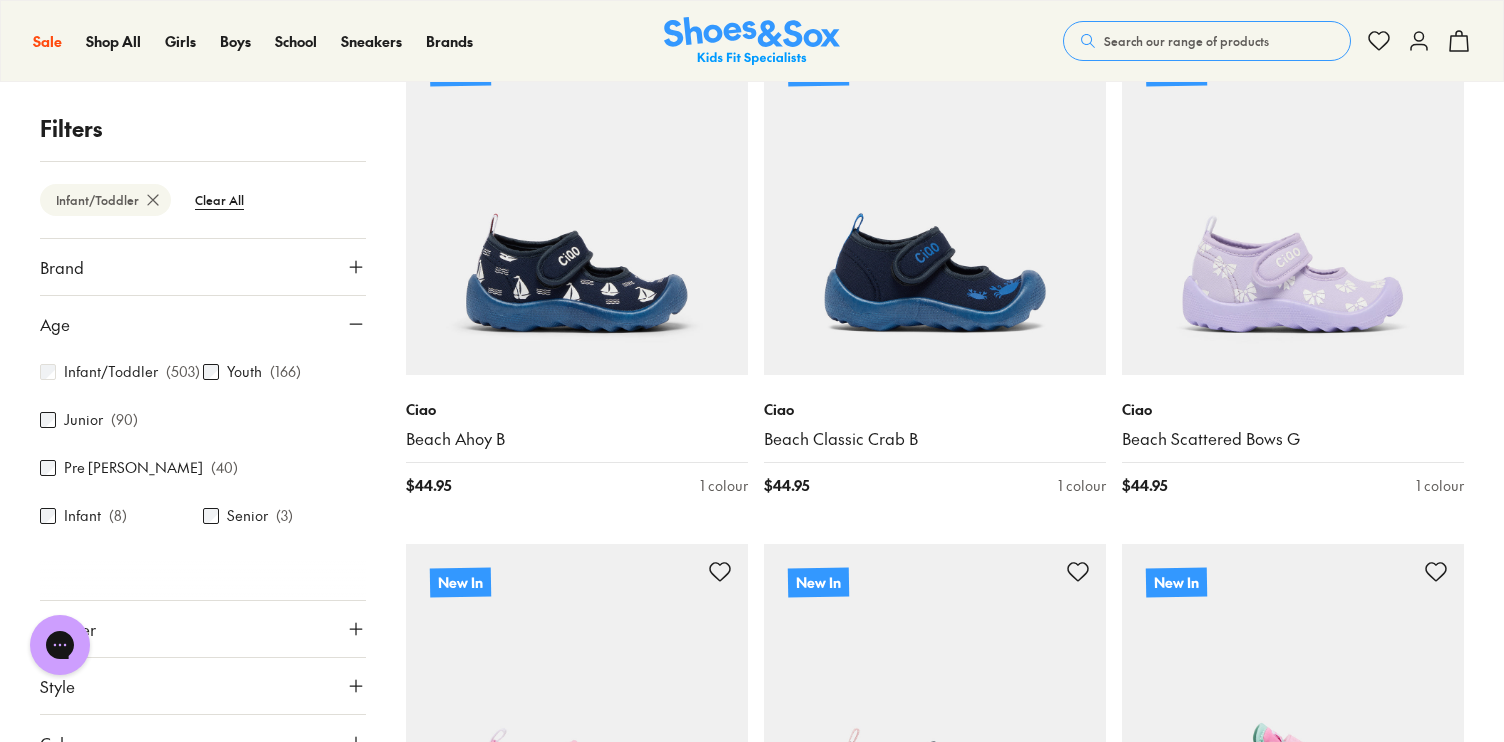 scroll, scrollTop: 1966, scrollLeft: 0, axis: vertical 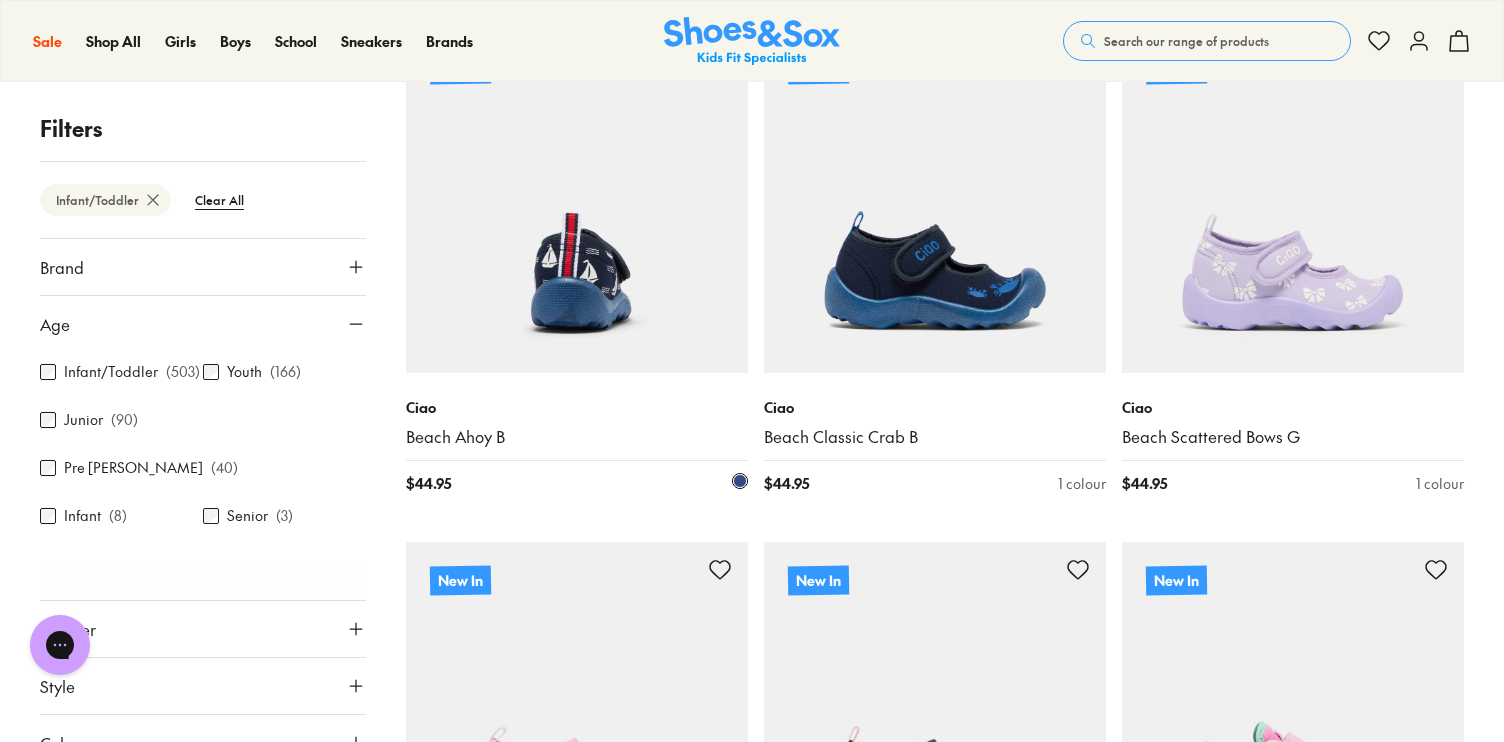 click at bounding box center [577, 202] 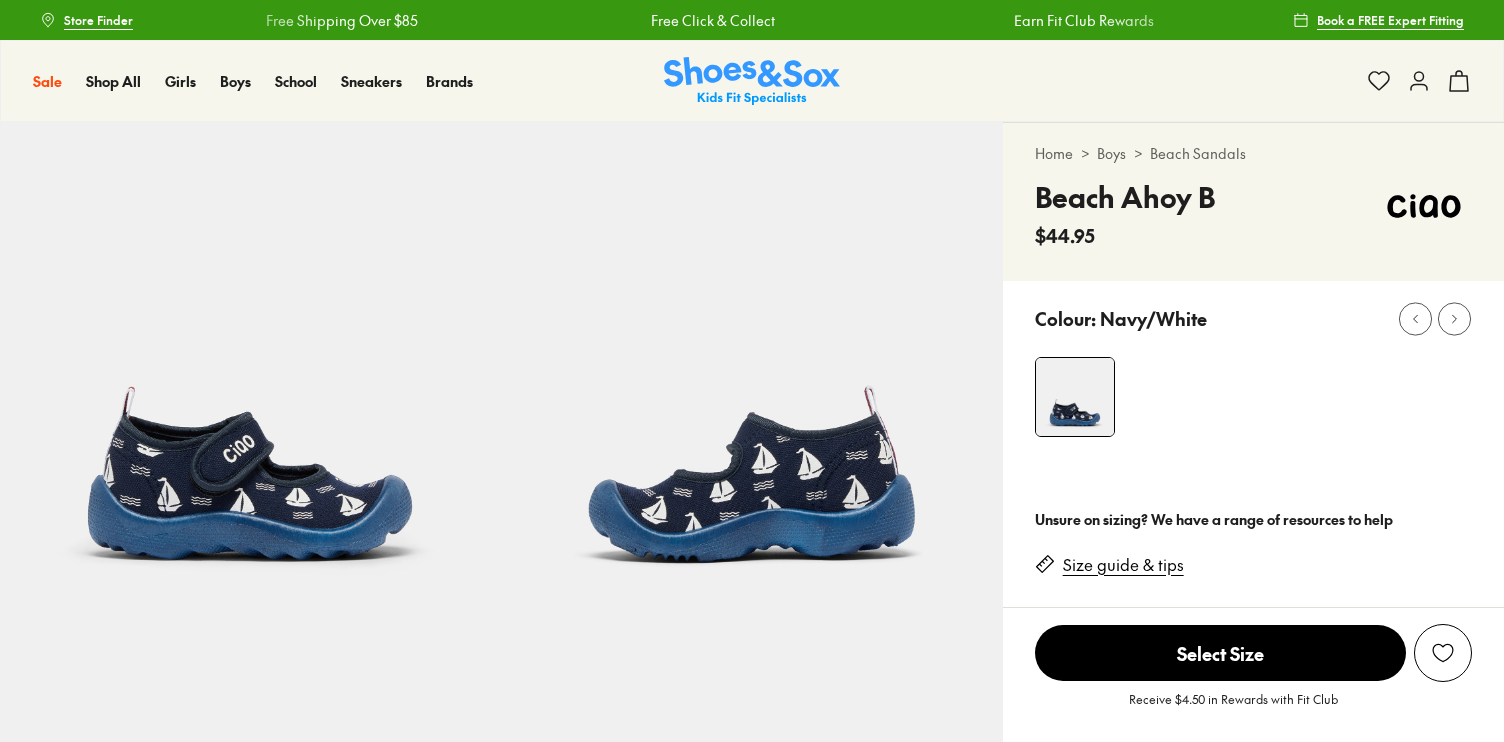 scroll, scrollTop: 0, scrollLeft: 0, axis: both 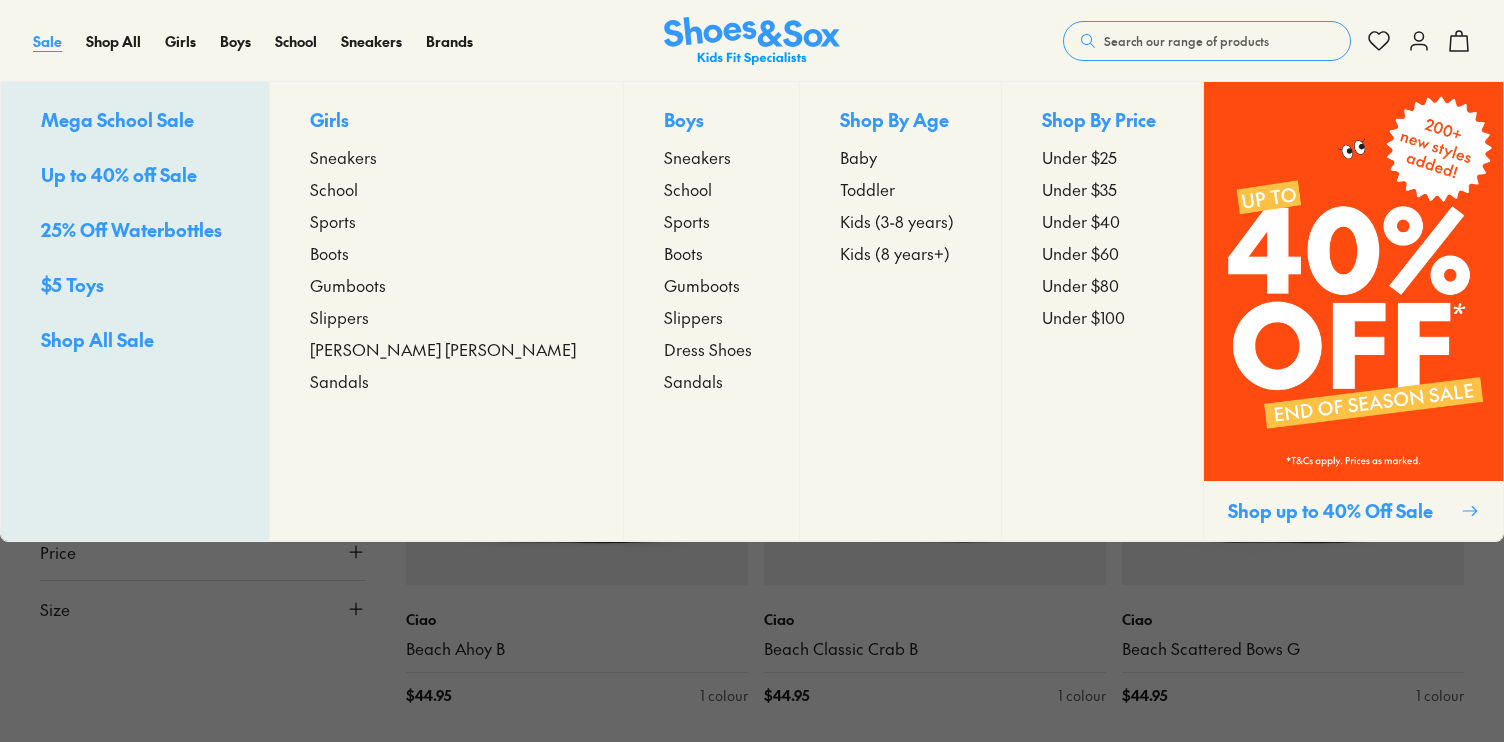 click on "Sale" at bounding box center [47, 41] 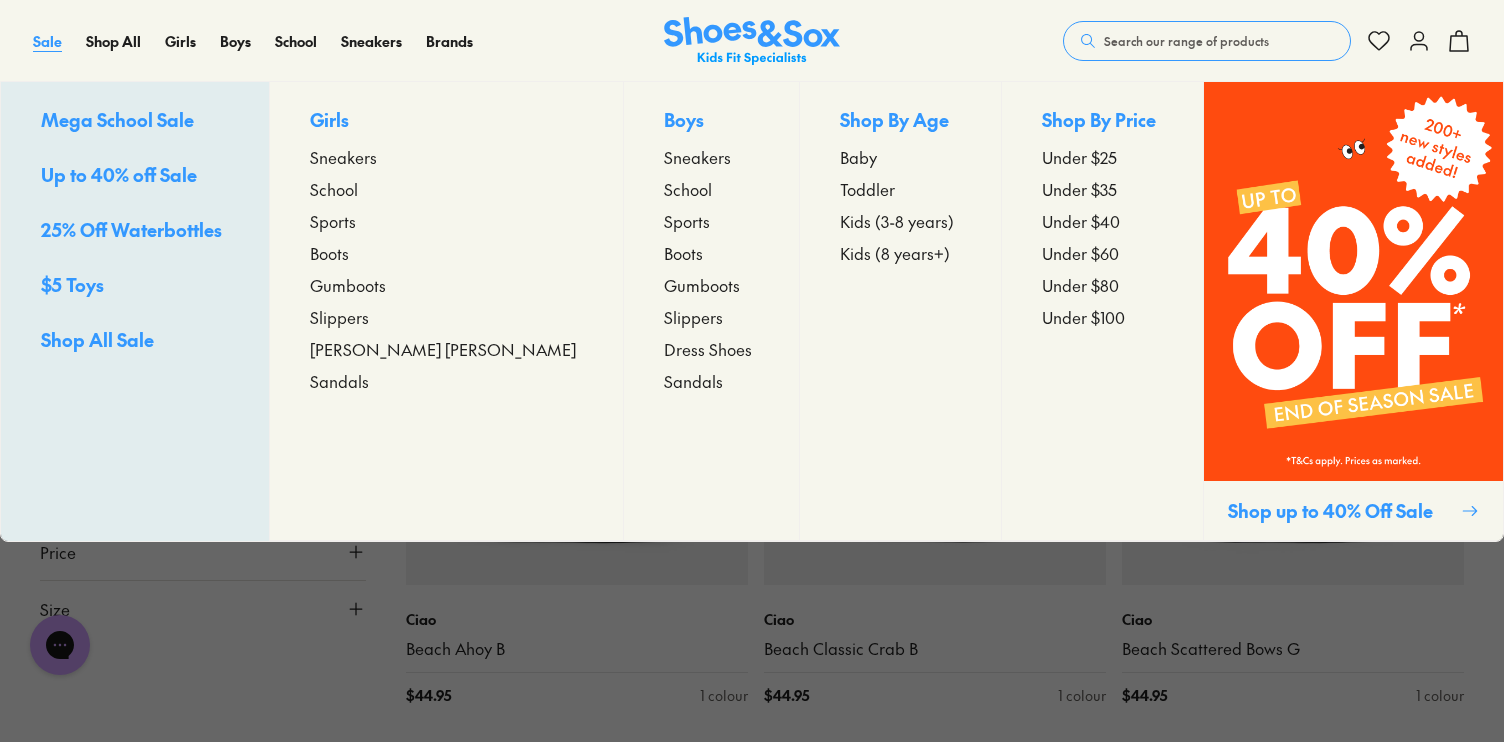 scroll, scrollTop: 0, scrollLeft: 0, axis: both 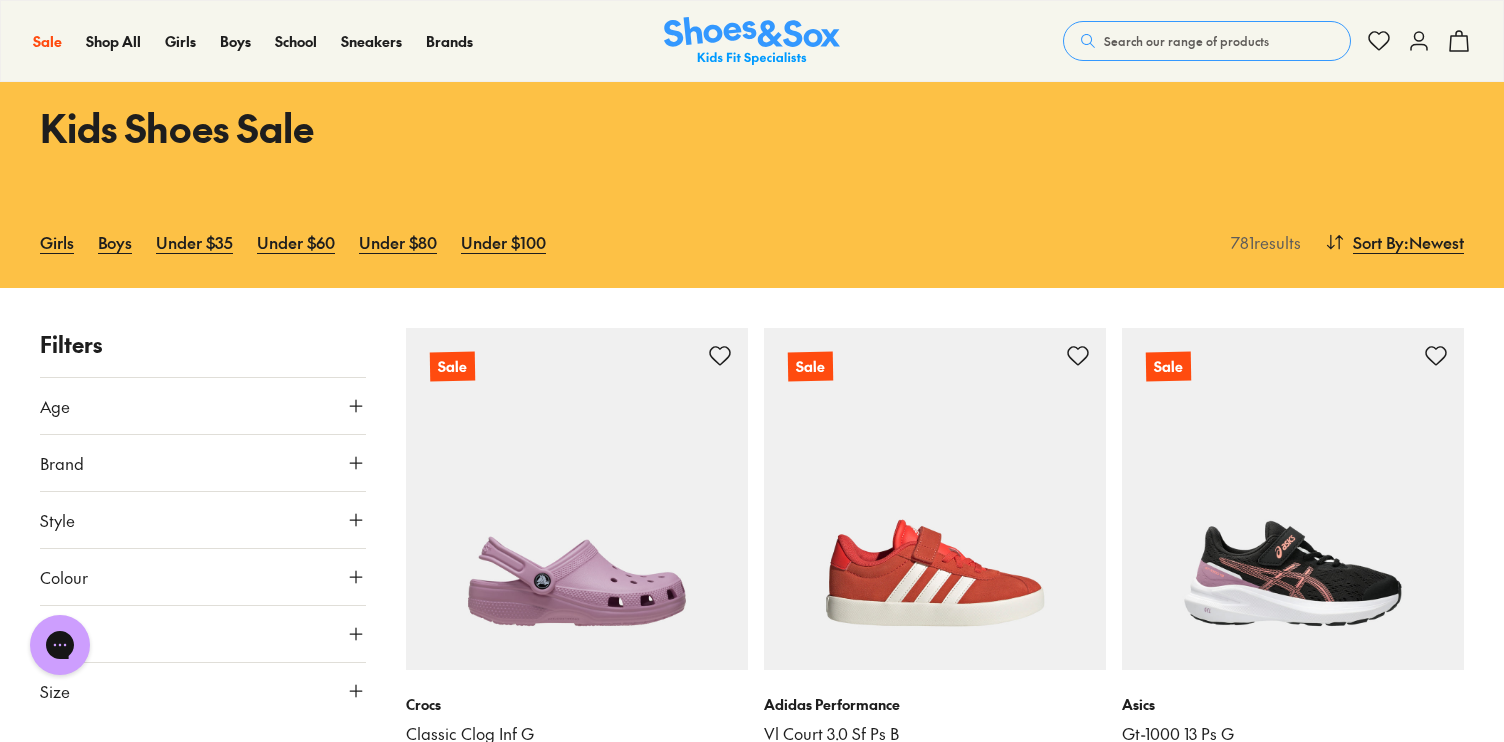 click on "Age" at bounding box center (203, 406) 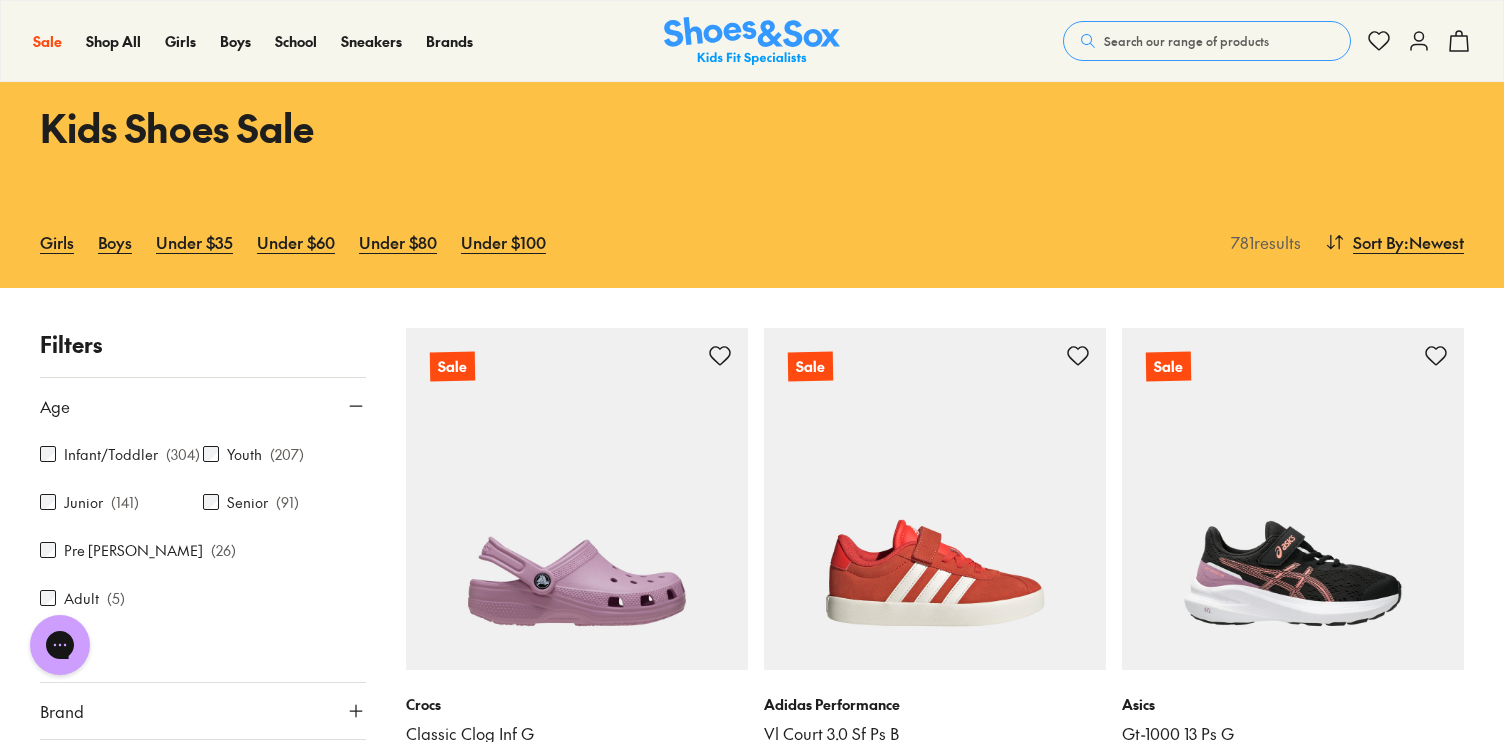 click on "Infant/Toddler ( 304 )" at bounding box center [121, 454] 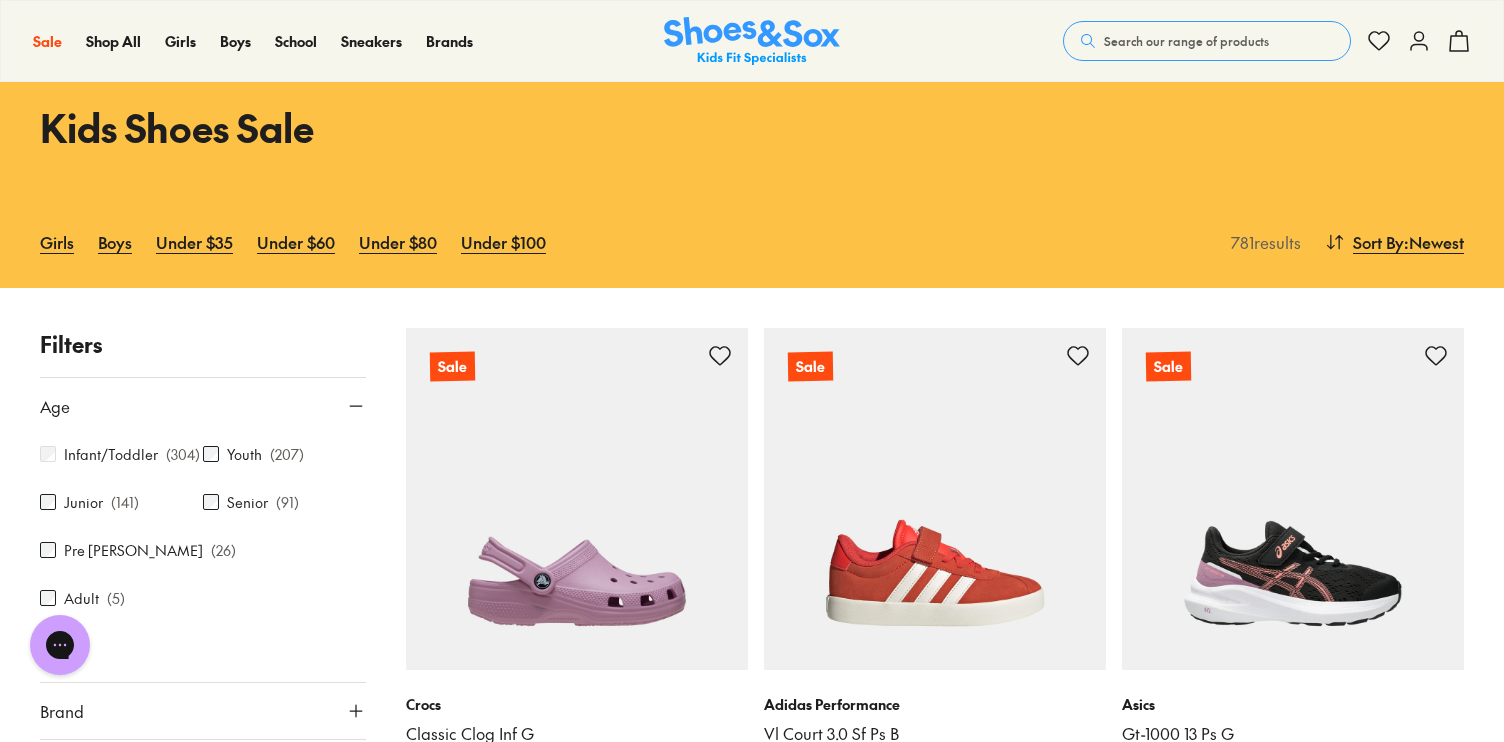 scroll, scrollTop: 264, scrollLeft: 0, axis: vertical 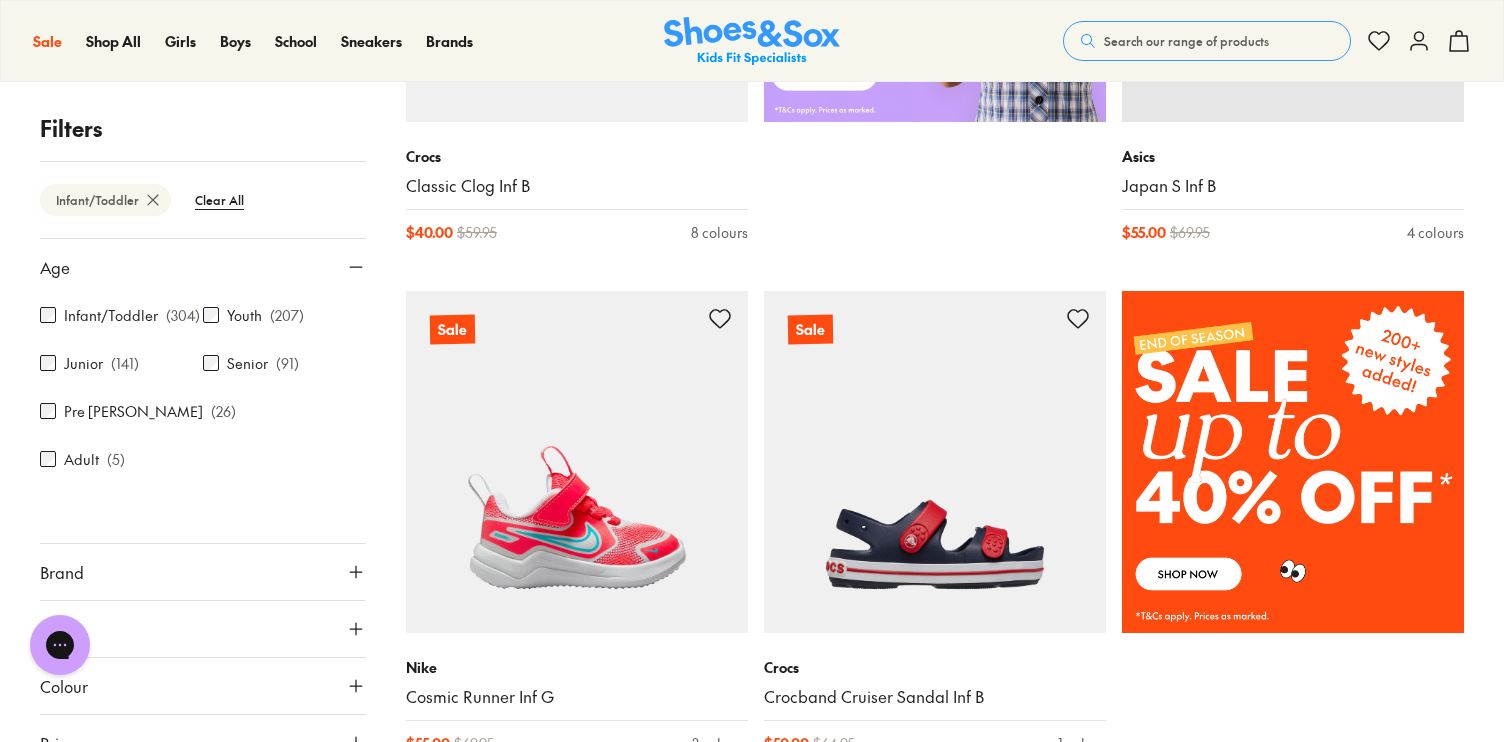 click on "Brand" at bounding box center (203, 572) 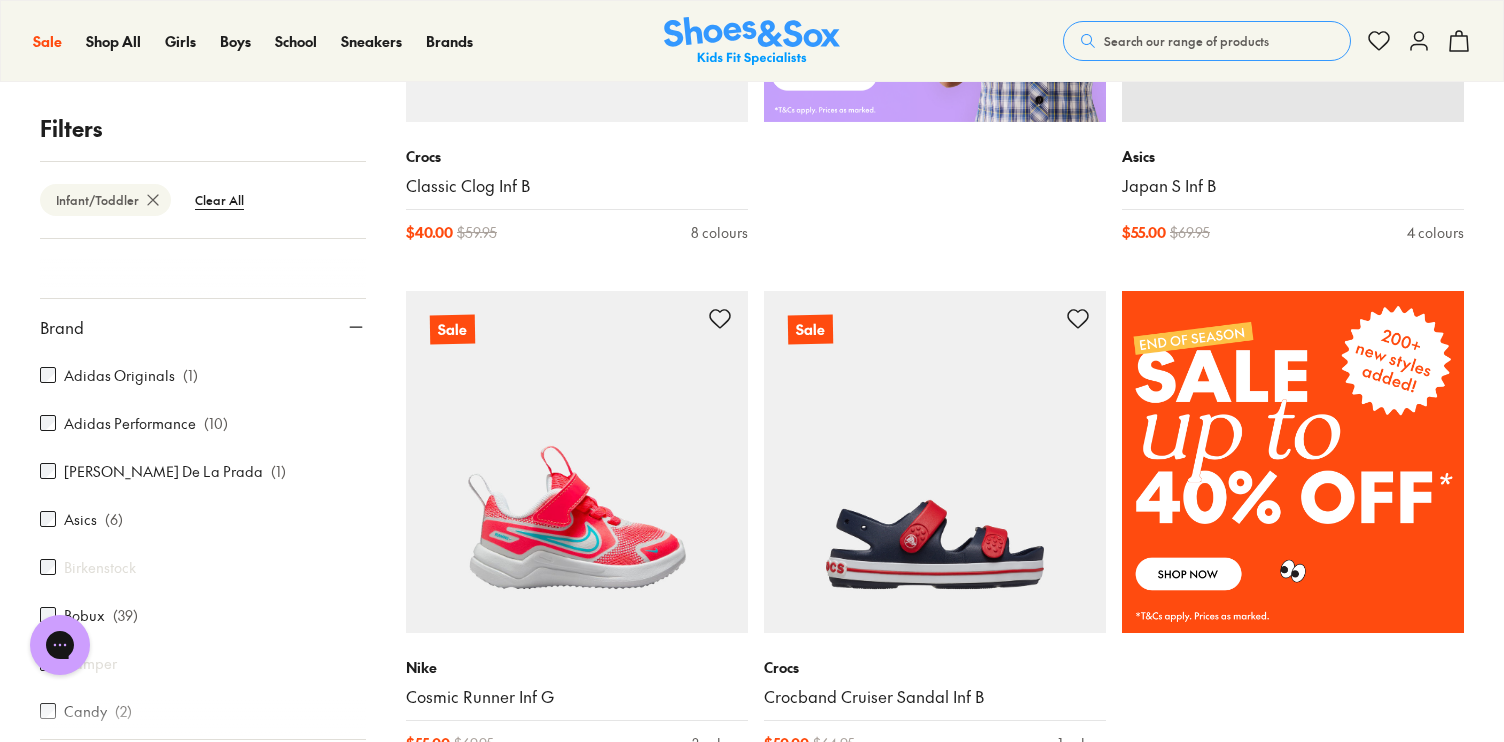 scroll, scrollTop: 269, scrollLeft: 0, axis: vertical 